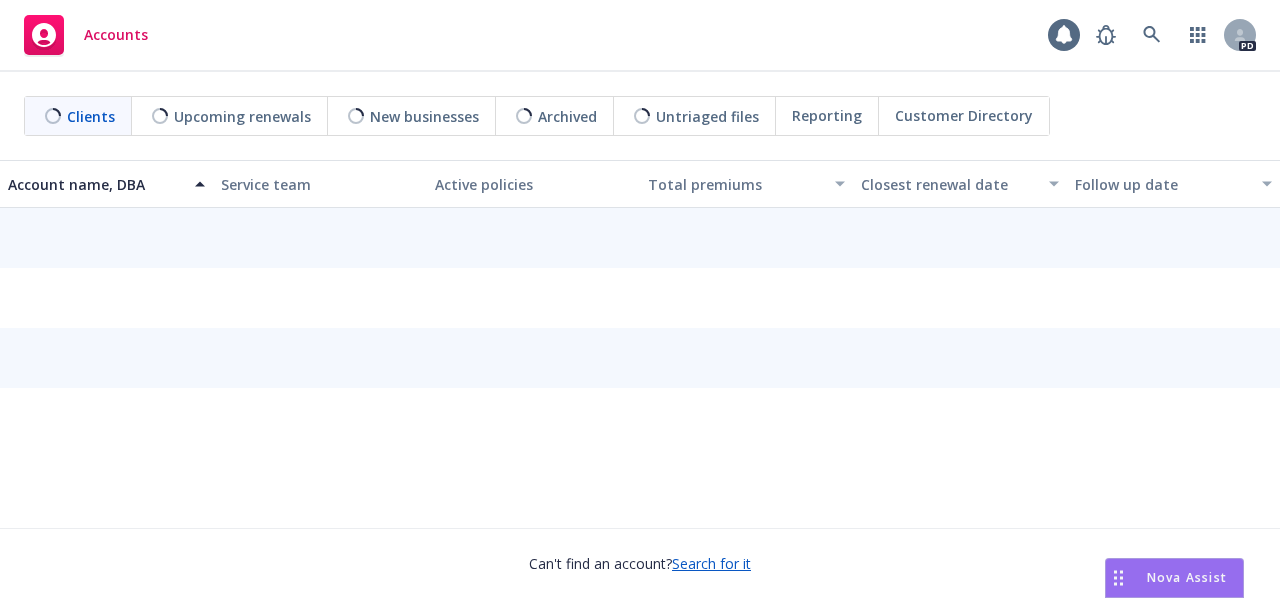 scroll, scrollTop: 0, scrollLeft: 0, axis: both 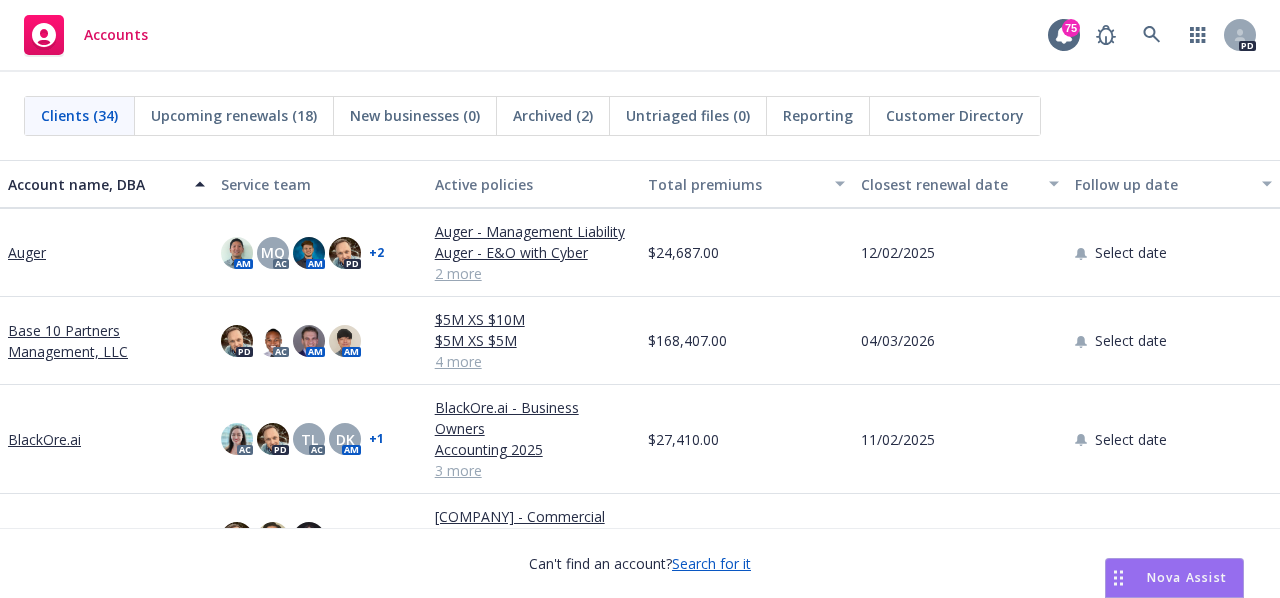 click on "Auger" at bounding box center [27, 252] 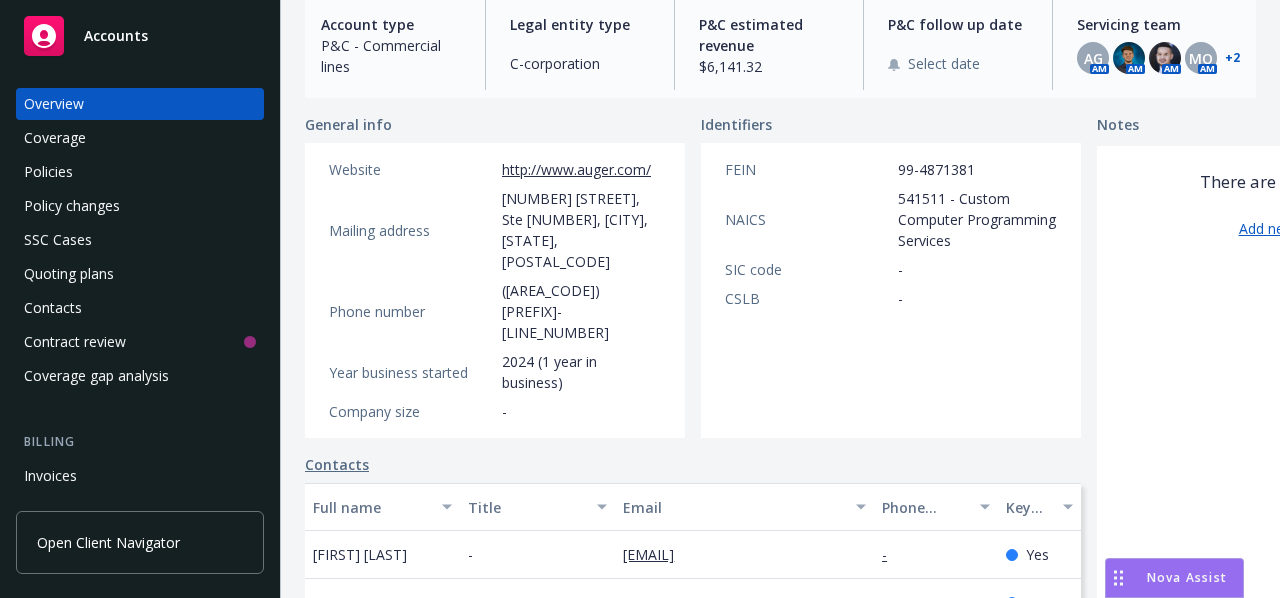 scroll, scrollTop: 265, scrollLeft: 0, axis: vertical 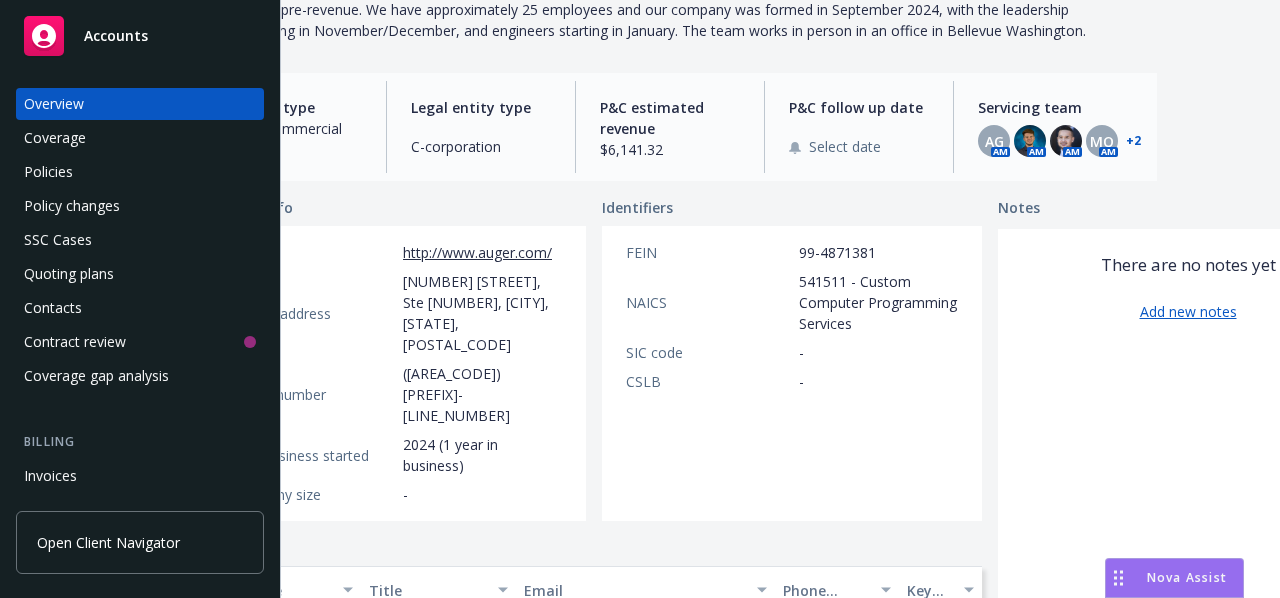 click on "+ 2" at bounding box center [1133, 141] 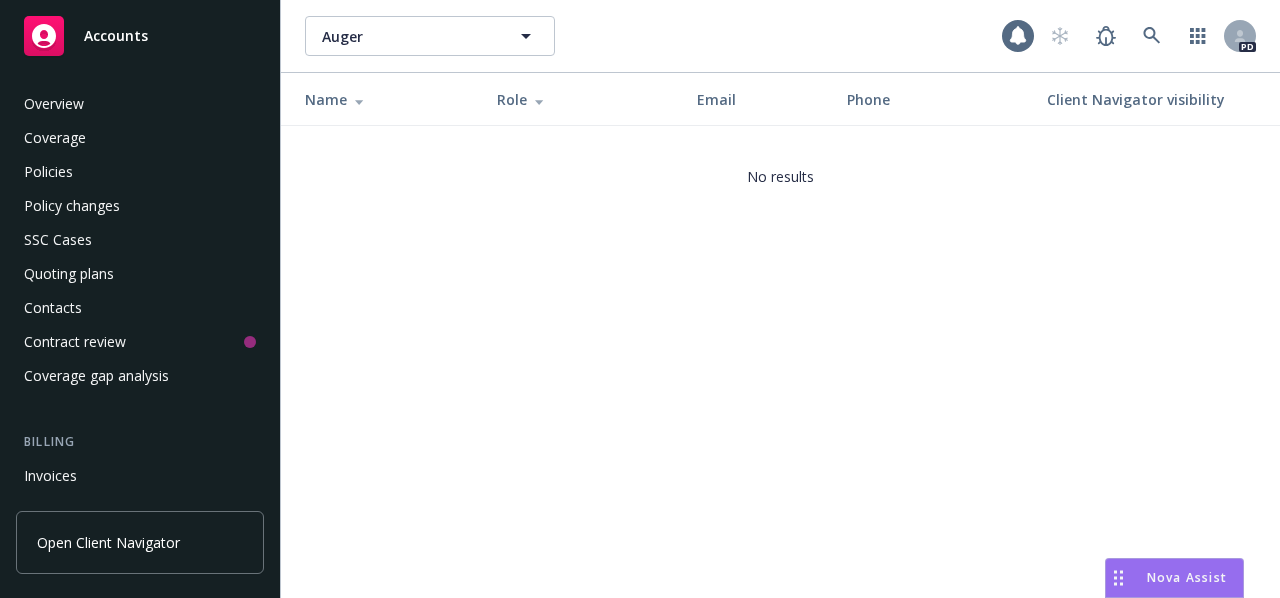 scroll, scrollTop: 0, scrollLeft: 0, axis: both 